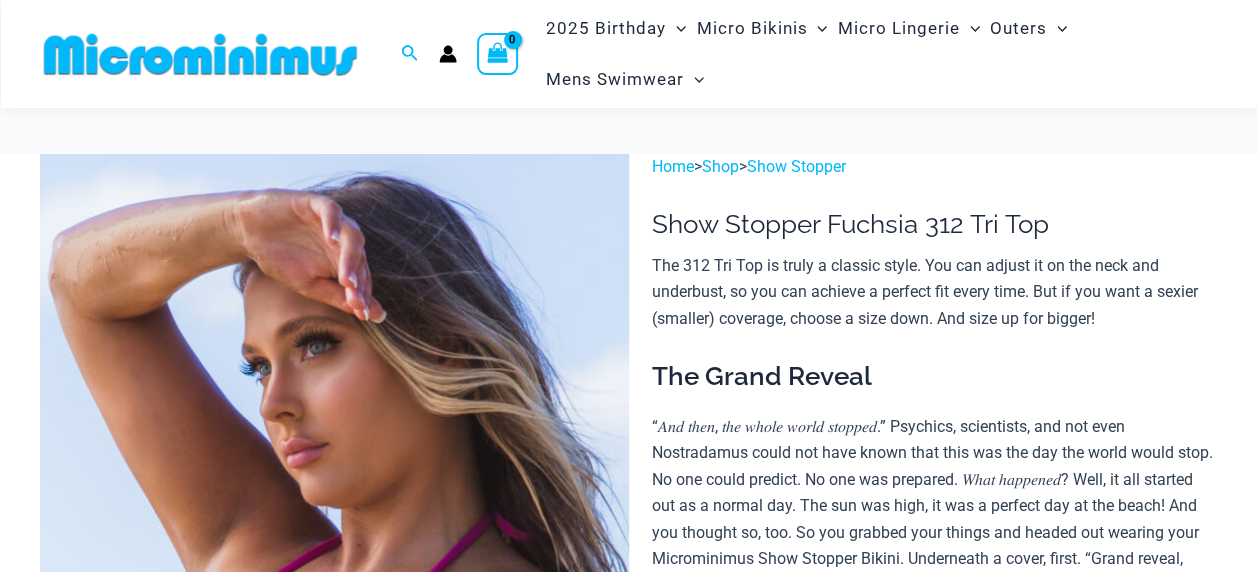 scroll, scrollTop: 300, scrollLeft: 0, axis: vertical 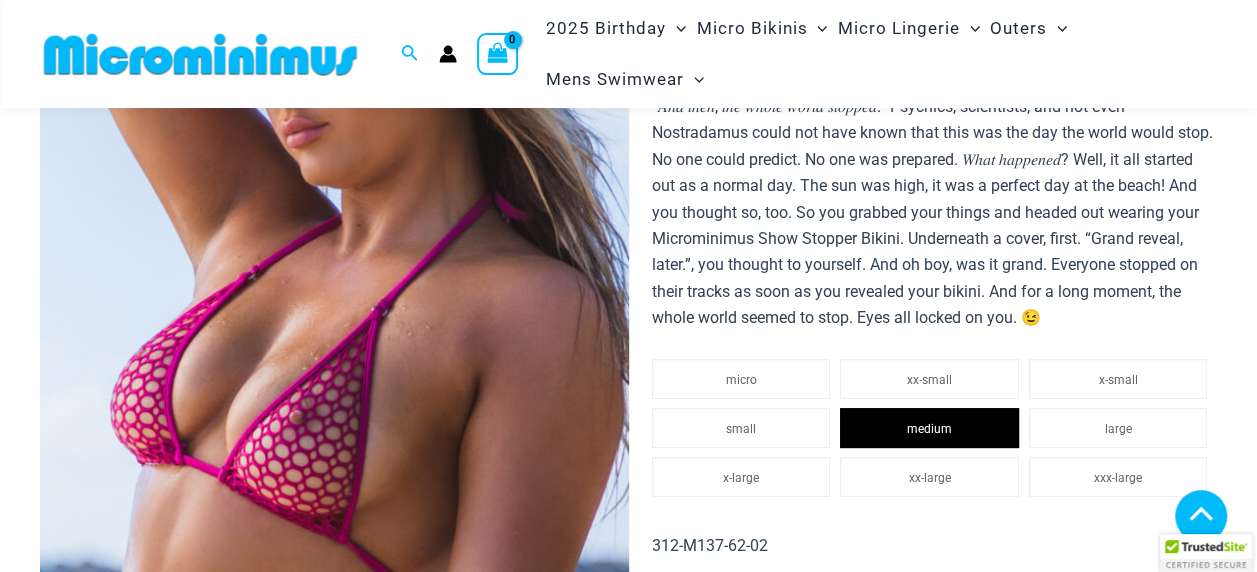 click at bounding box center [179, 1734] 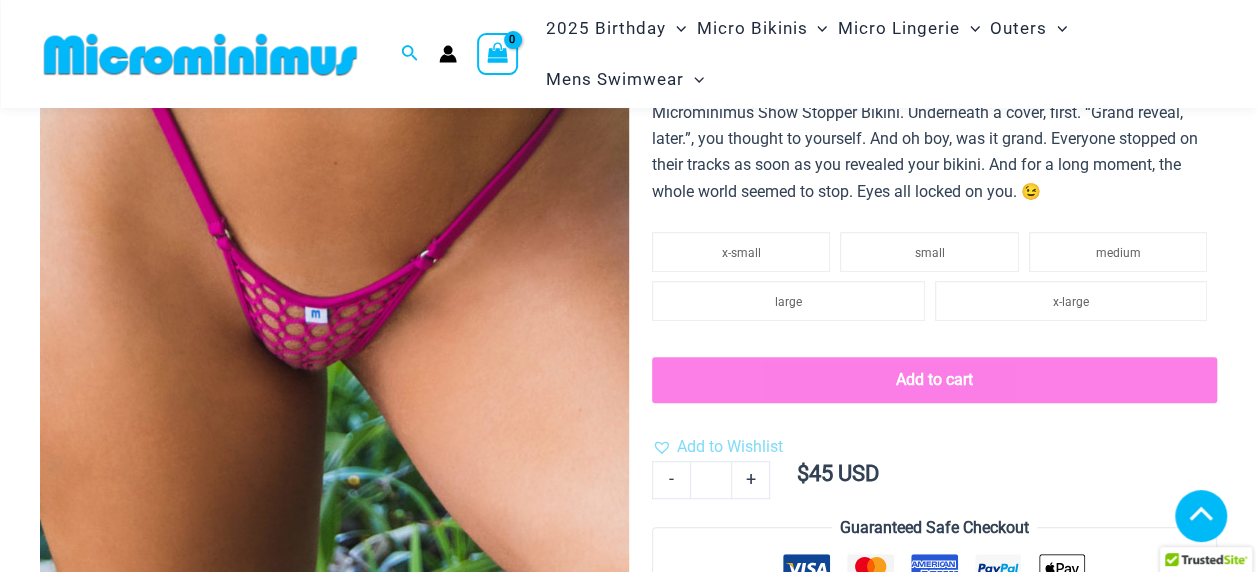 scroll, scrollTop: 1700, scrollLeft: 0, axis: vertical 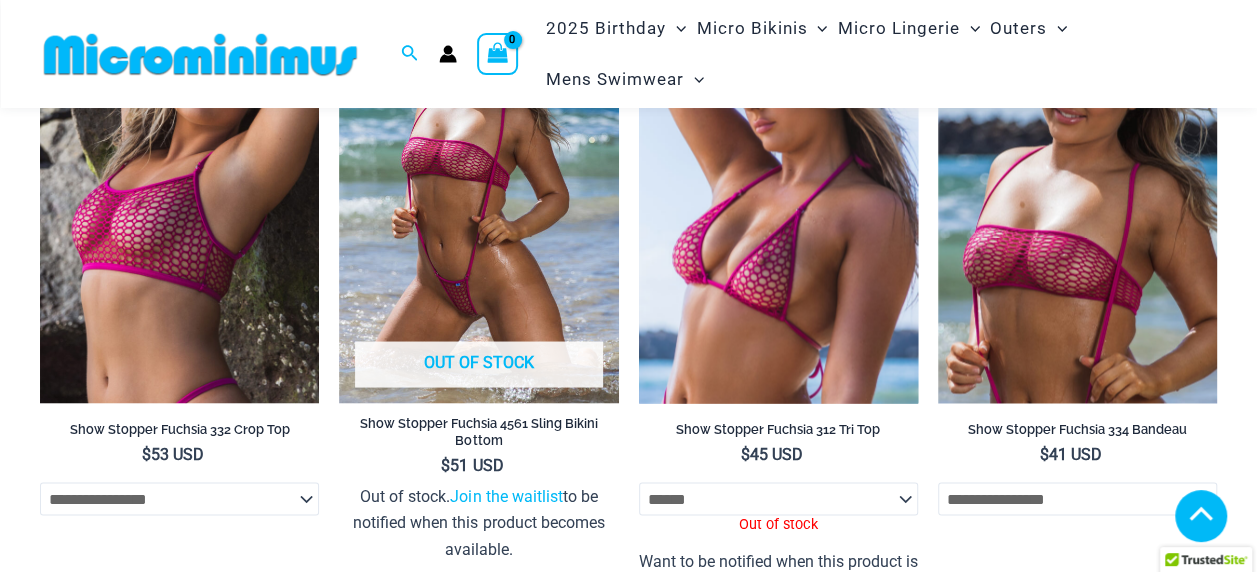 click at bounding box center [778, 193] 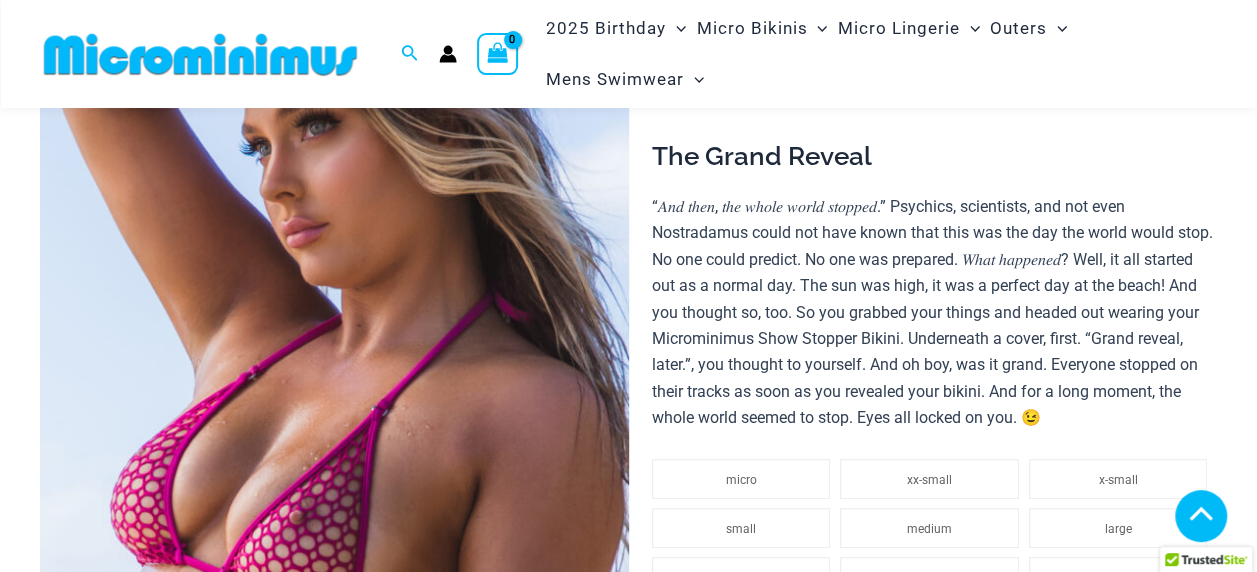 scroll, scrollTop: 780, scrollLeft: 0, axis: vertical 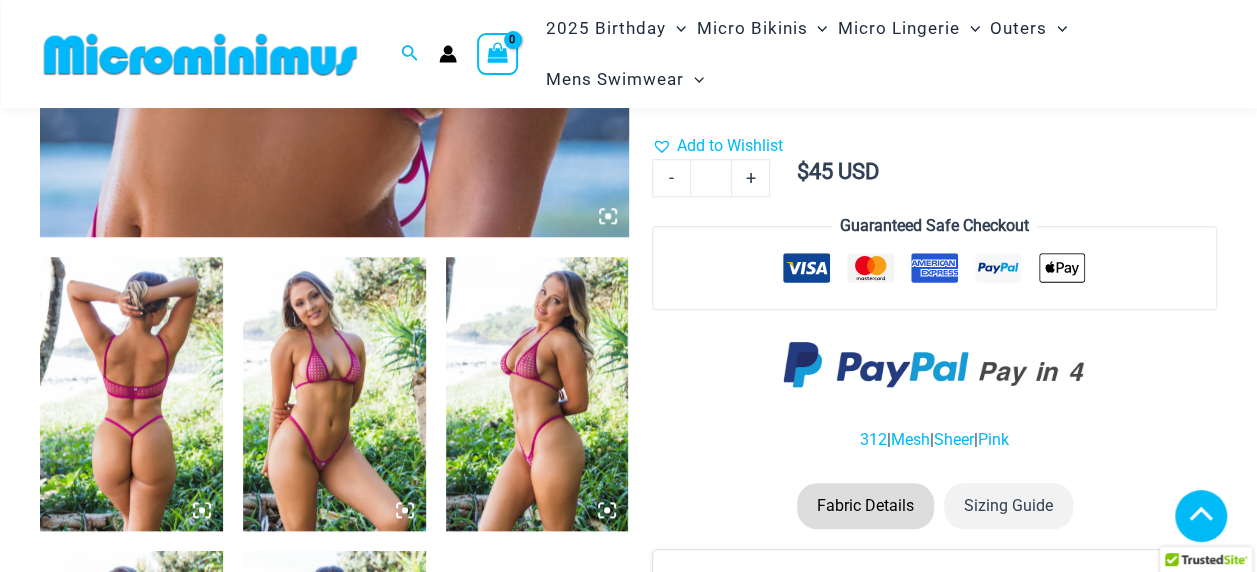 click at bounding box center (334, 394) 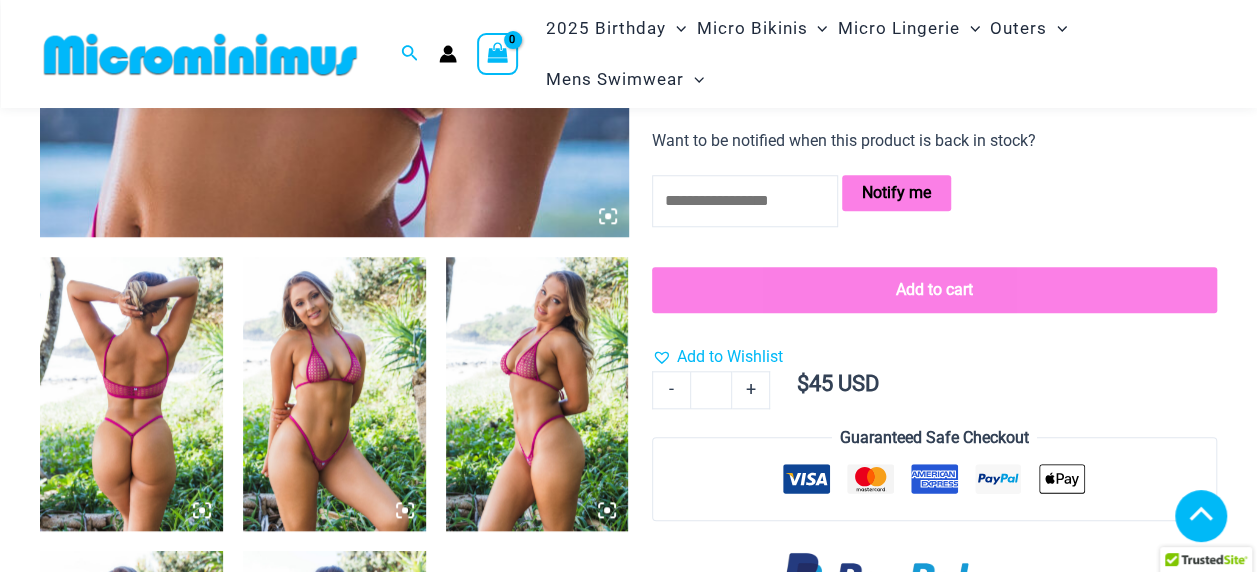click 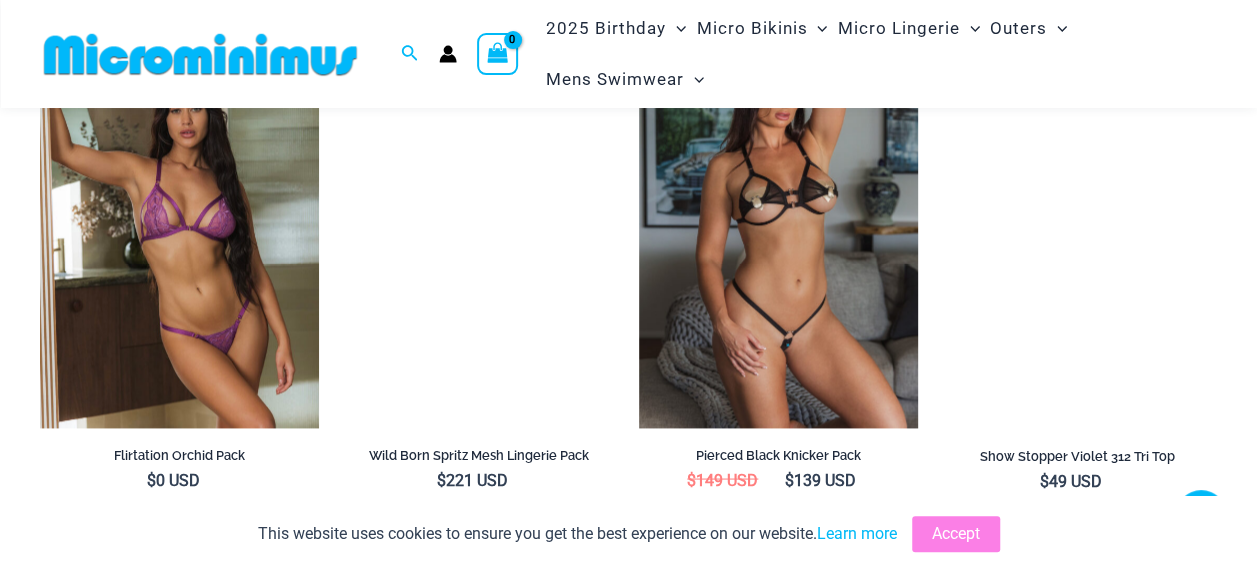 scroll, scrollTop: 5380, scrollLeft: 0, axis: vertical 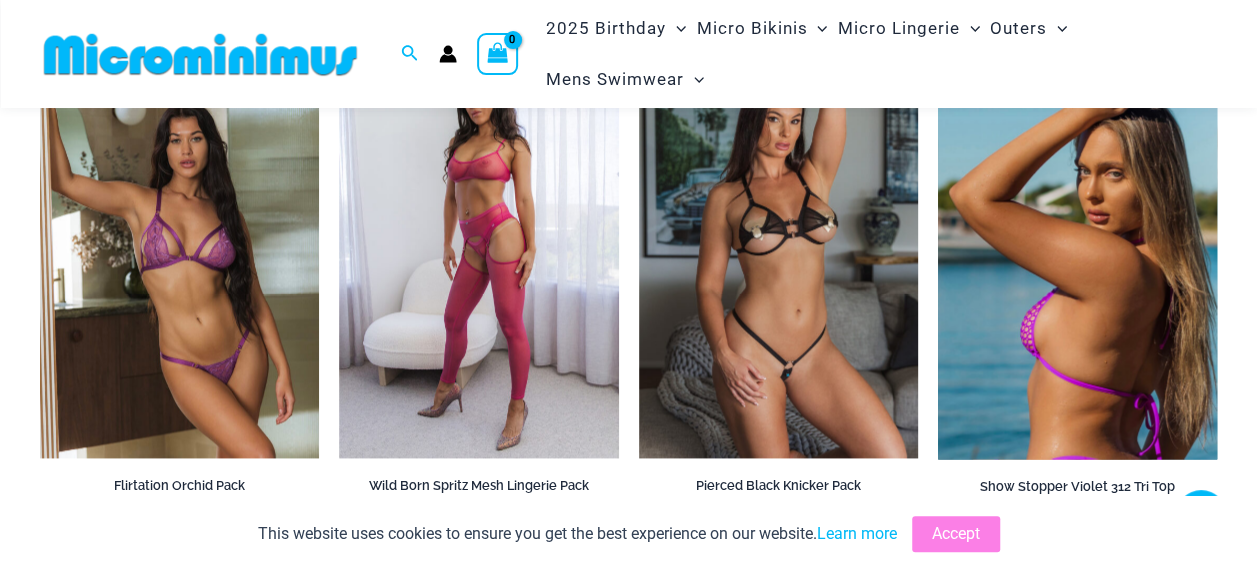 click at bounding box center (1077, 249) 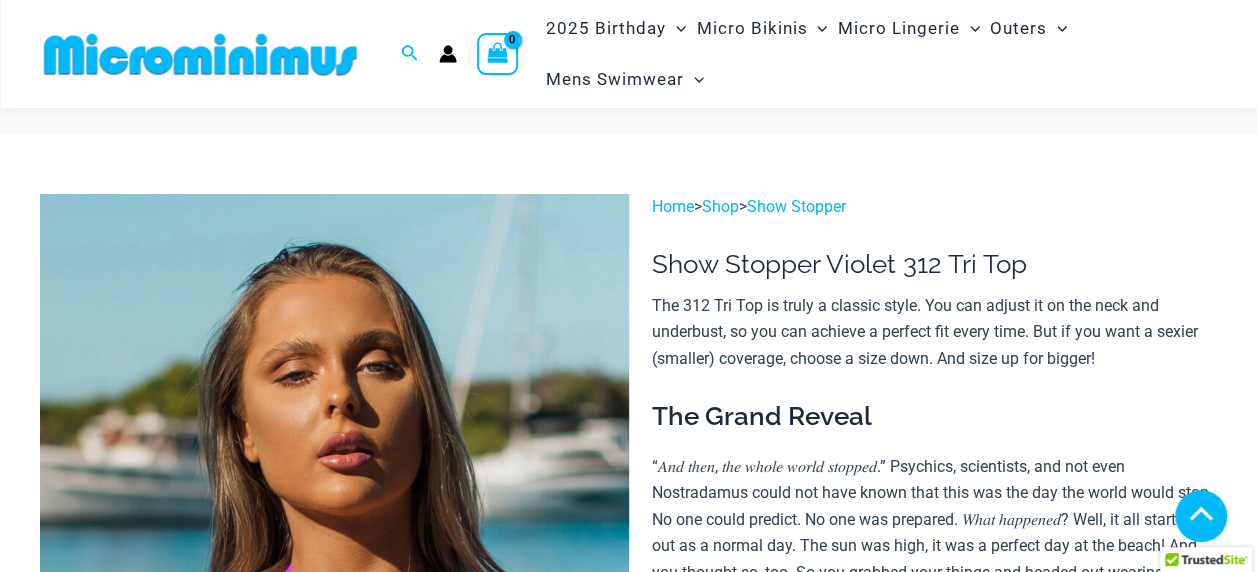 scroll, scrollTop: 800, scrollLeft: 0, axis: vertical 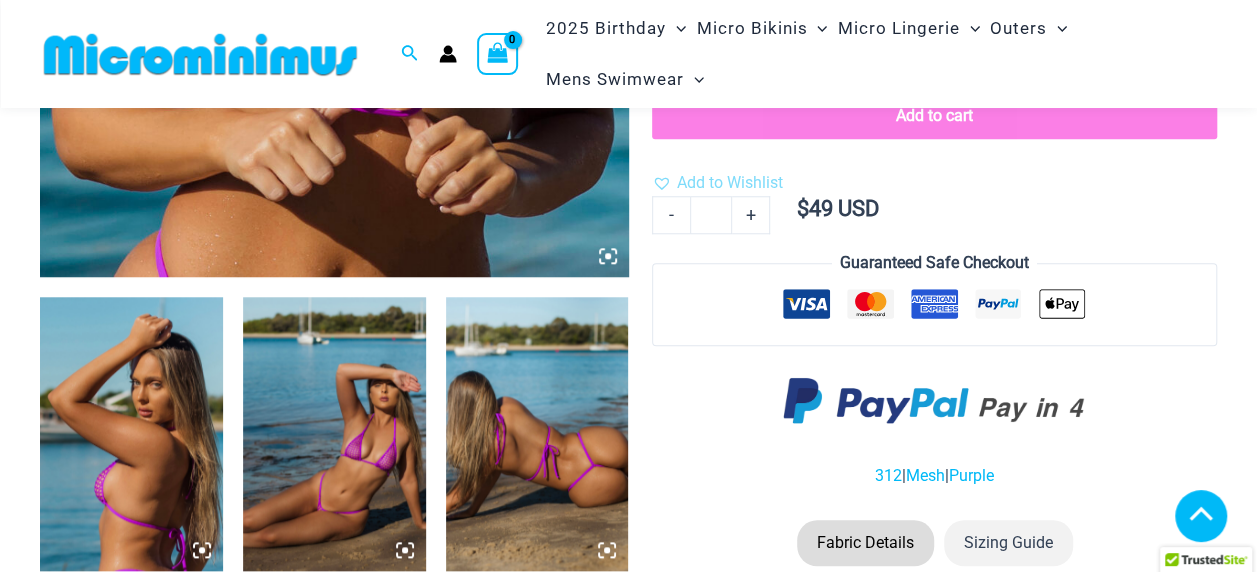 click 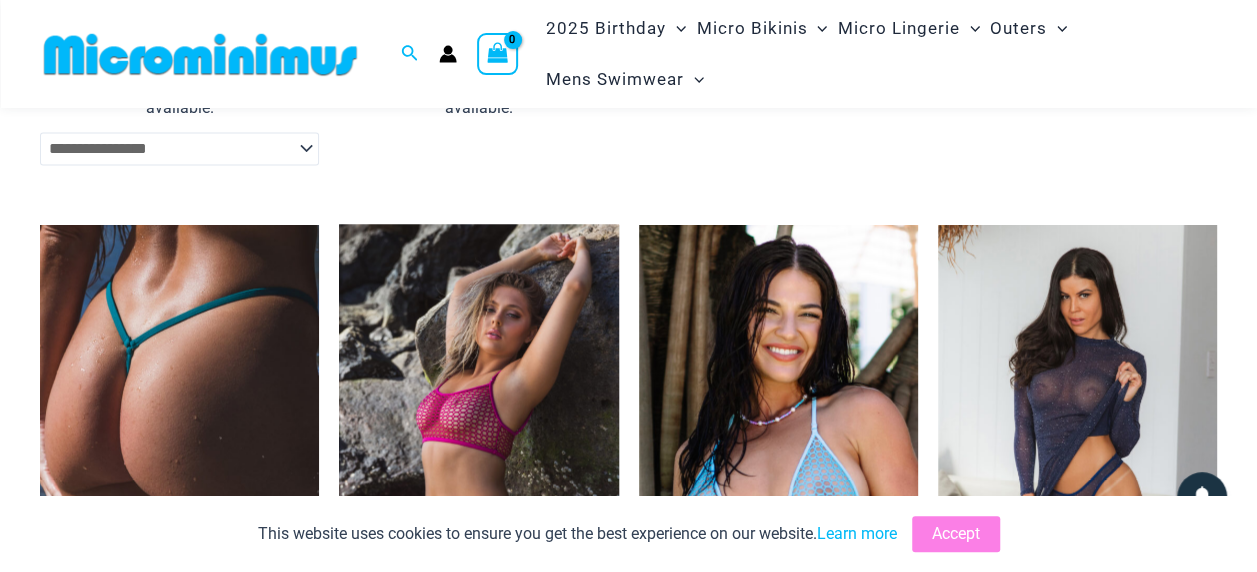 scroll, scrollTop: 5700, scrollLeft: 0, axis: vertical 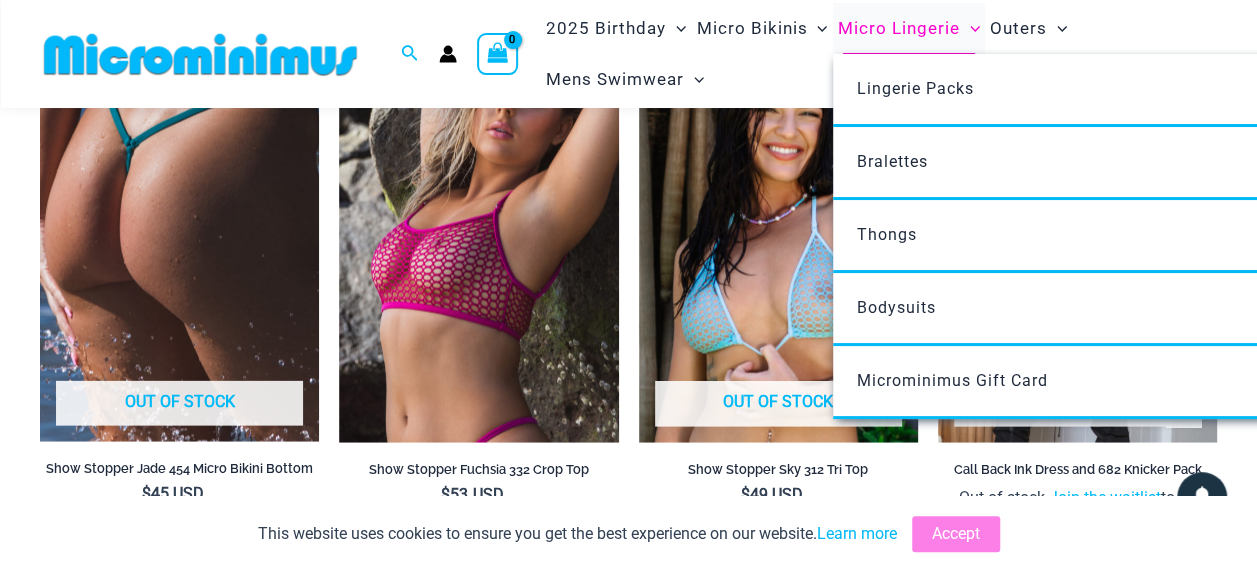 click on "Micro Lingerie" at bounding box center (899, 28) 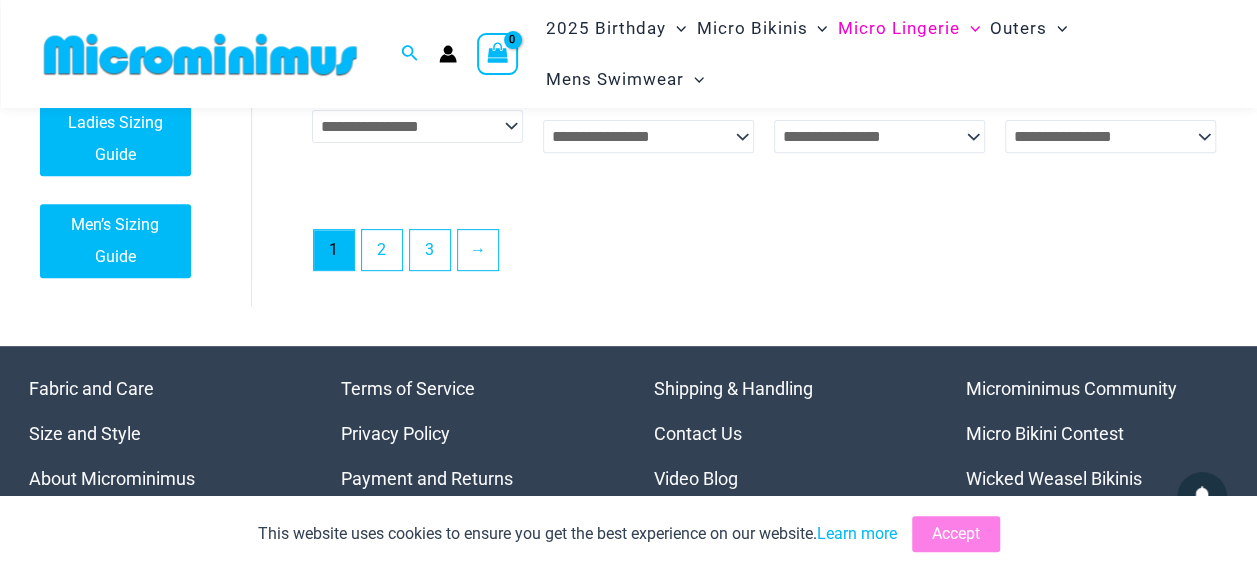 scroll, scrollTop: 4100, scrollLeft: 0, axis: vertical 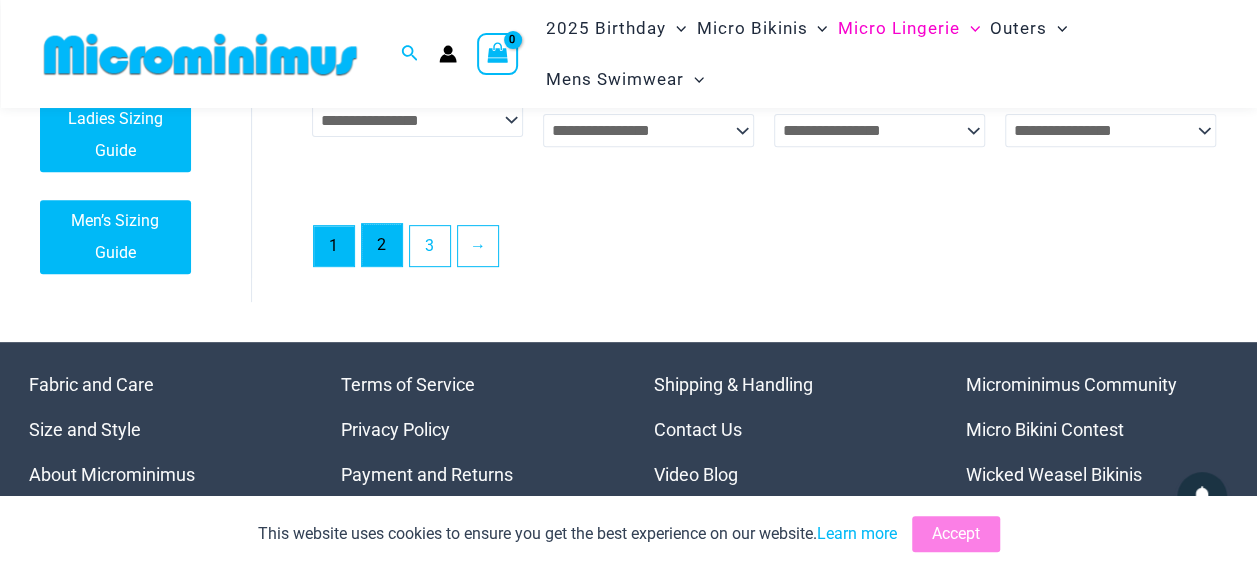 click on "2" at bounding box center (382, 245) 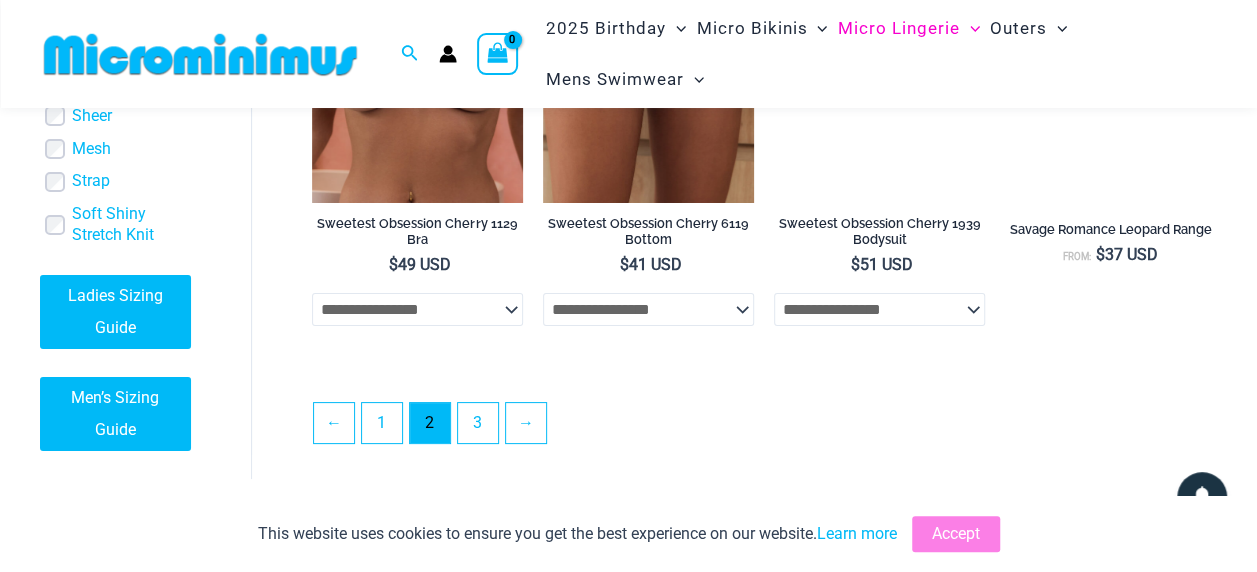 scroll, scrollTop: 3780, scrollLeft: 0, axis: vertical 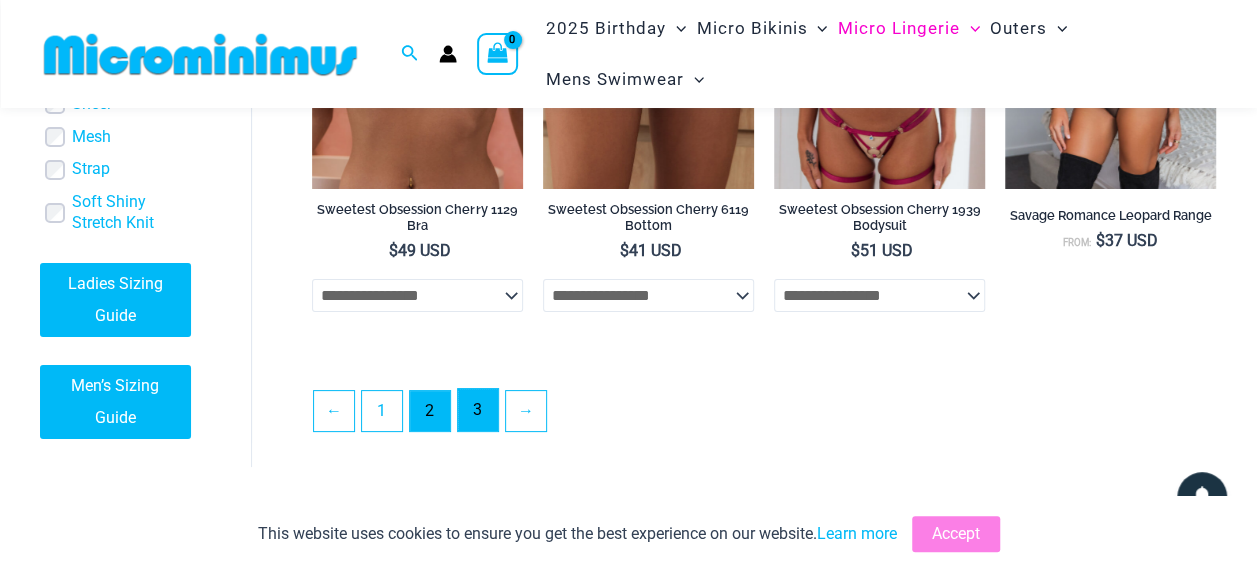 click on "3" at bounding box center (478, 410) 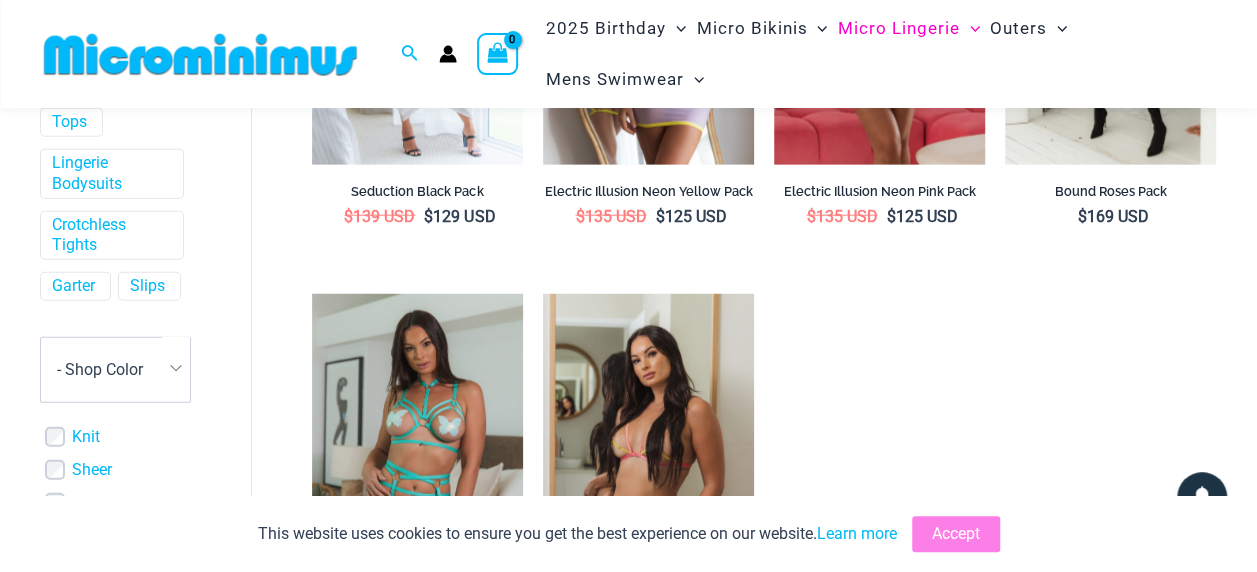 scroll, scrollTop: 2300, scrollLeft: 0, axis: vertical 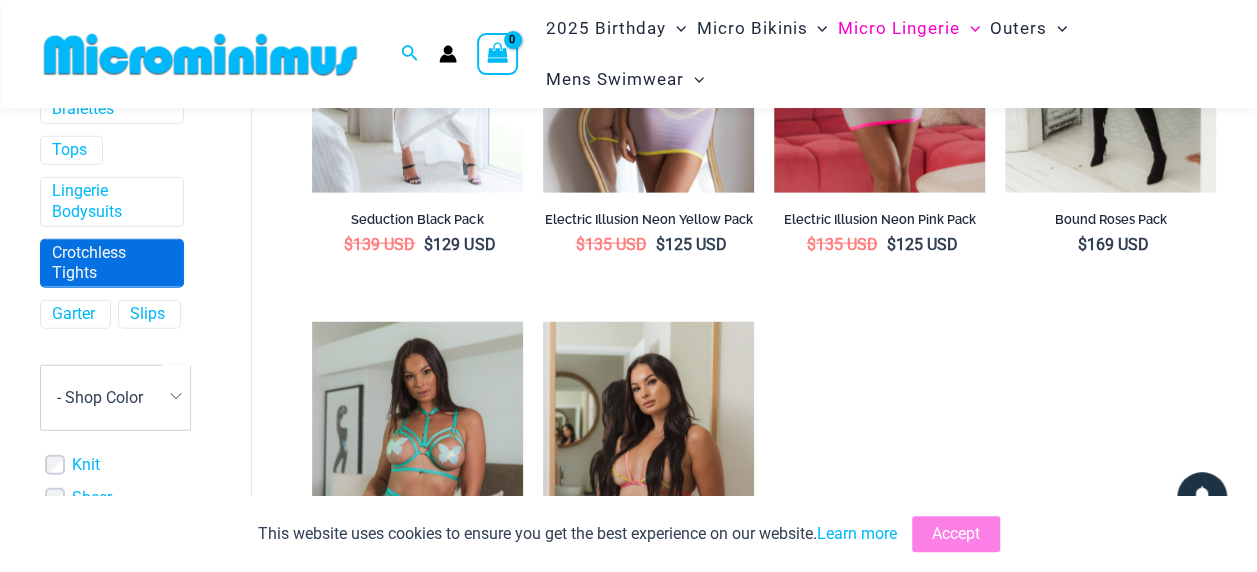 click on "Crotchless Tights" at bounding box center [110, 264] 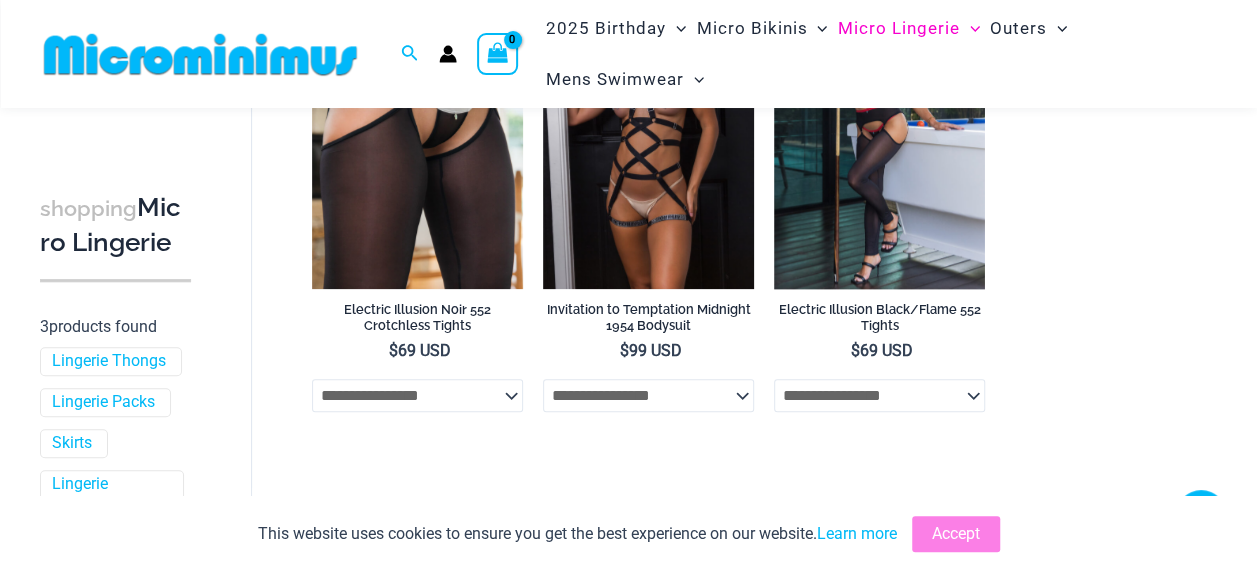 scroll, scrollTop: 380, scrollLeft: 0, axis: vertical 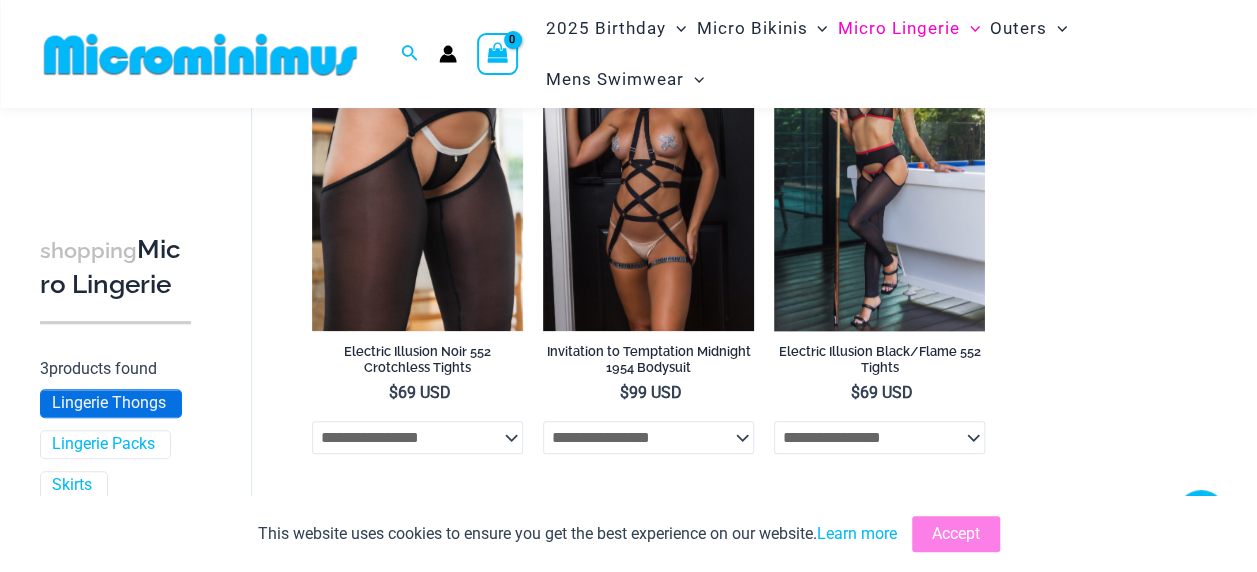 click on "Lingerie Thongs" at bounding box center [109, 403] 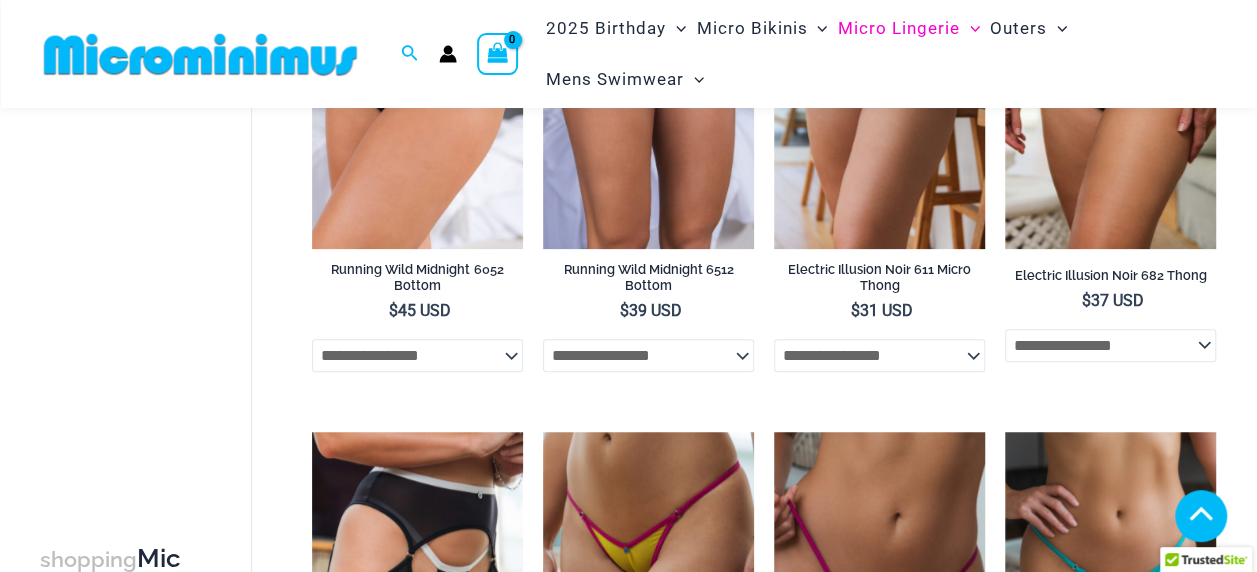 scroll, scrollTop: 1080, scrollLeft: 0, axis: vertical 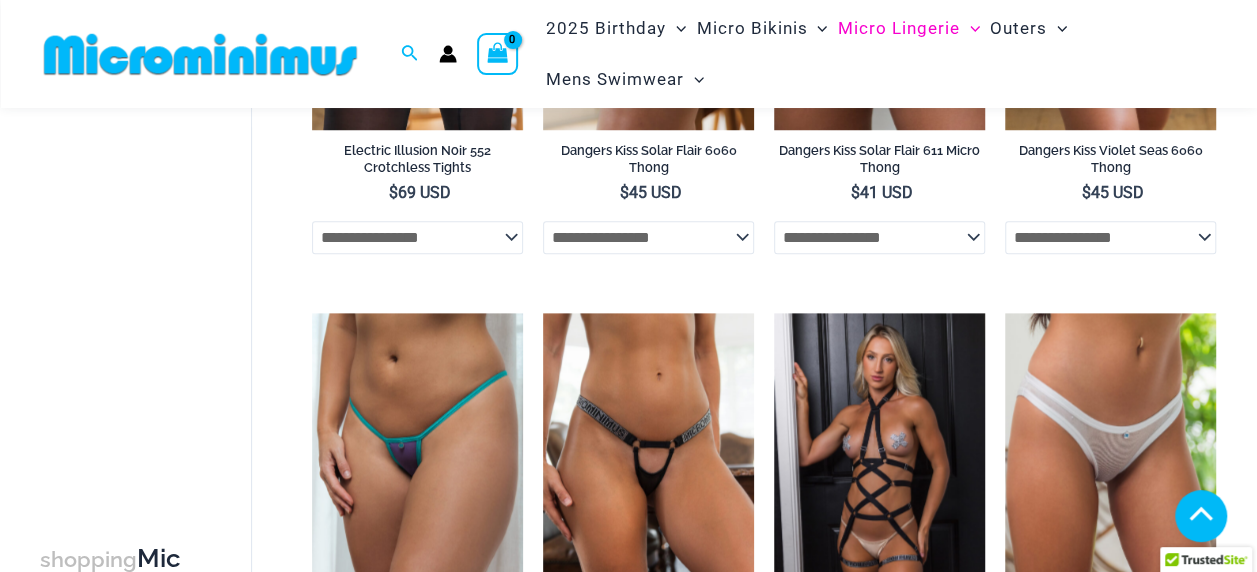 click on "Lingerie Bodysuits" at bounding box center [110, 949] 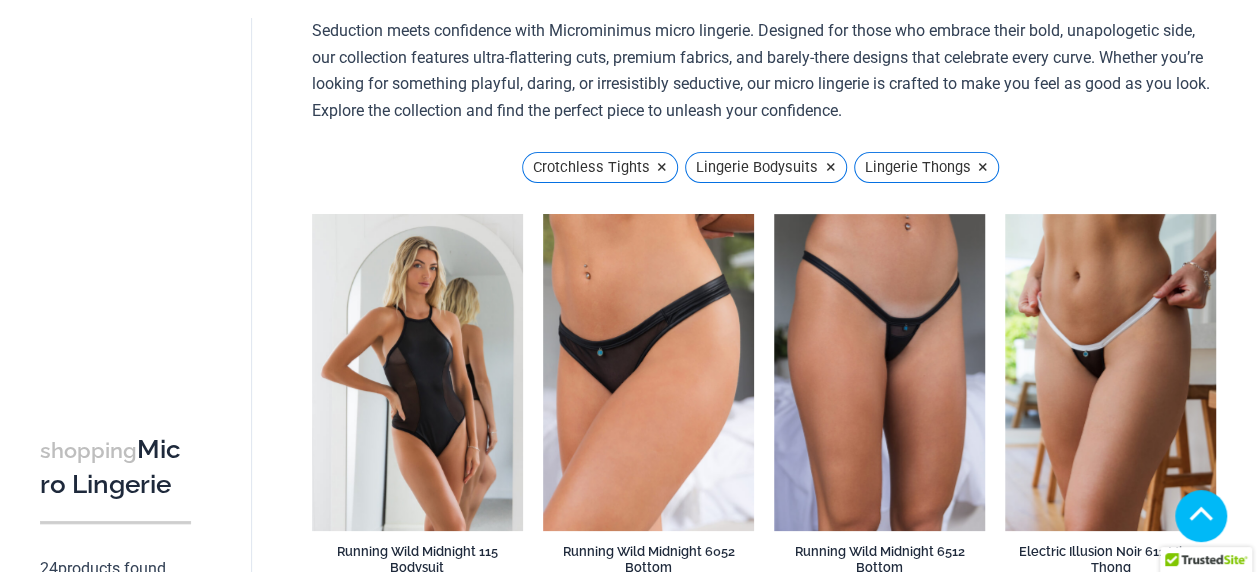 scroll, scrollTop: 500, scrollLeft: 0, axis: vertical 